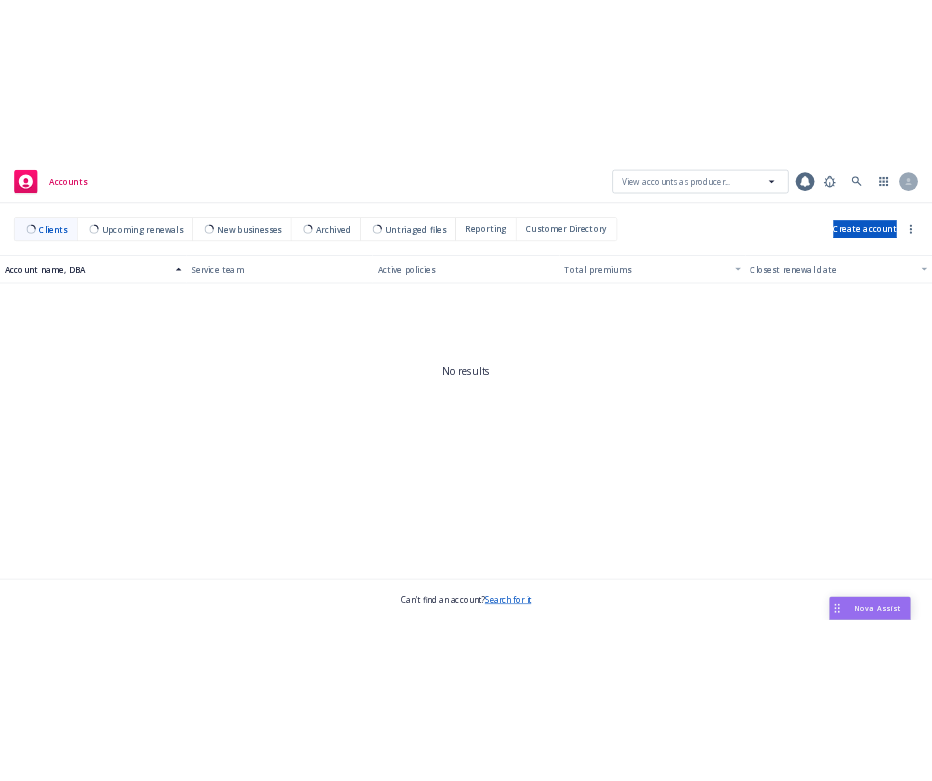 scroll, scrollTop: 0, scrollLeft: 0, axis: both 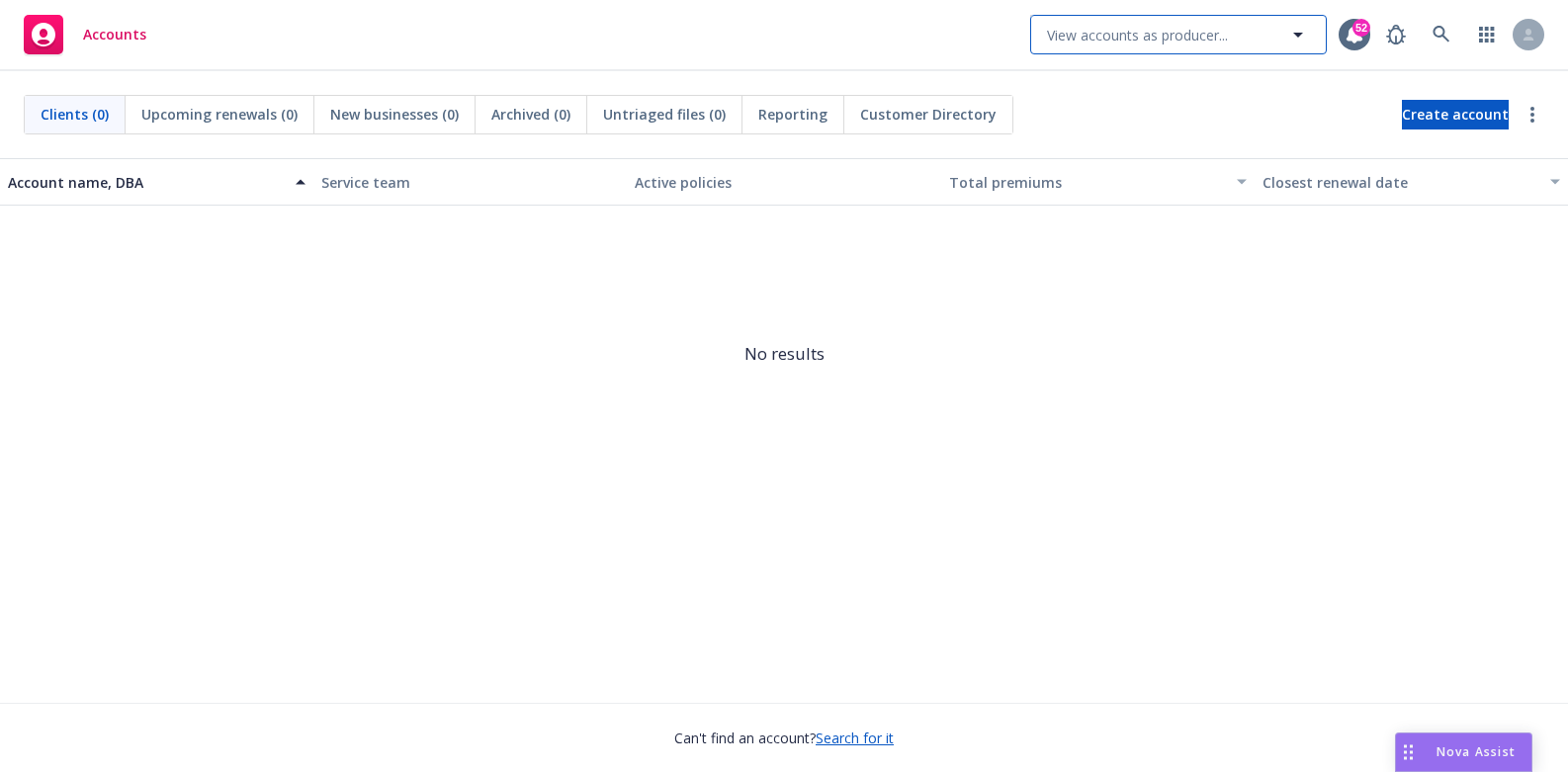 click on "View accounts as producer..." at bounding box center [1137, 35] 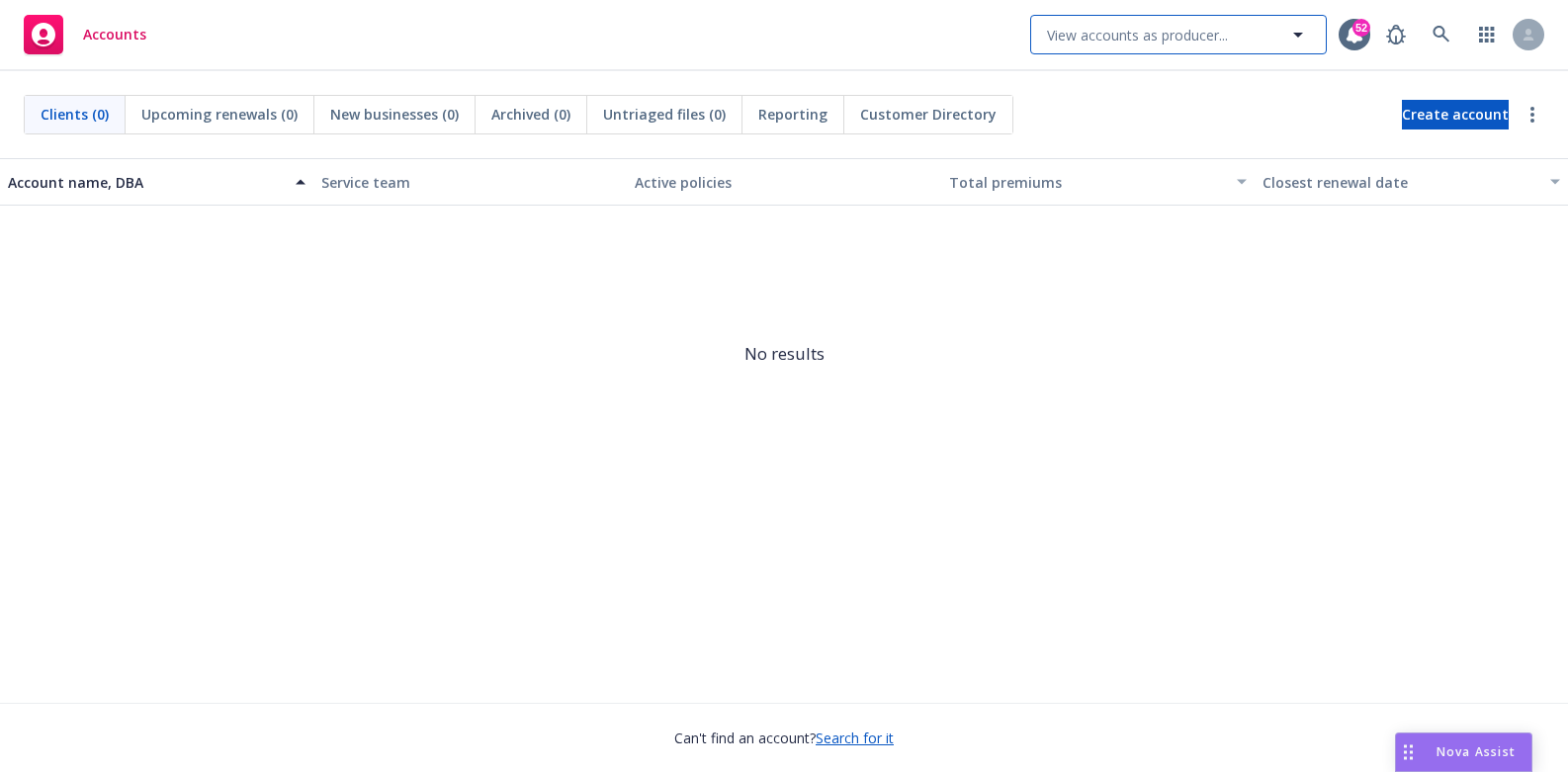 click on "View accounts as producer..." at bounding box center [1137, 35] 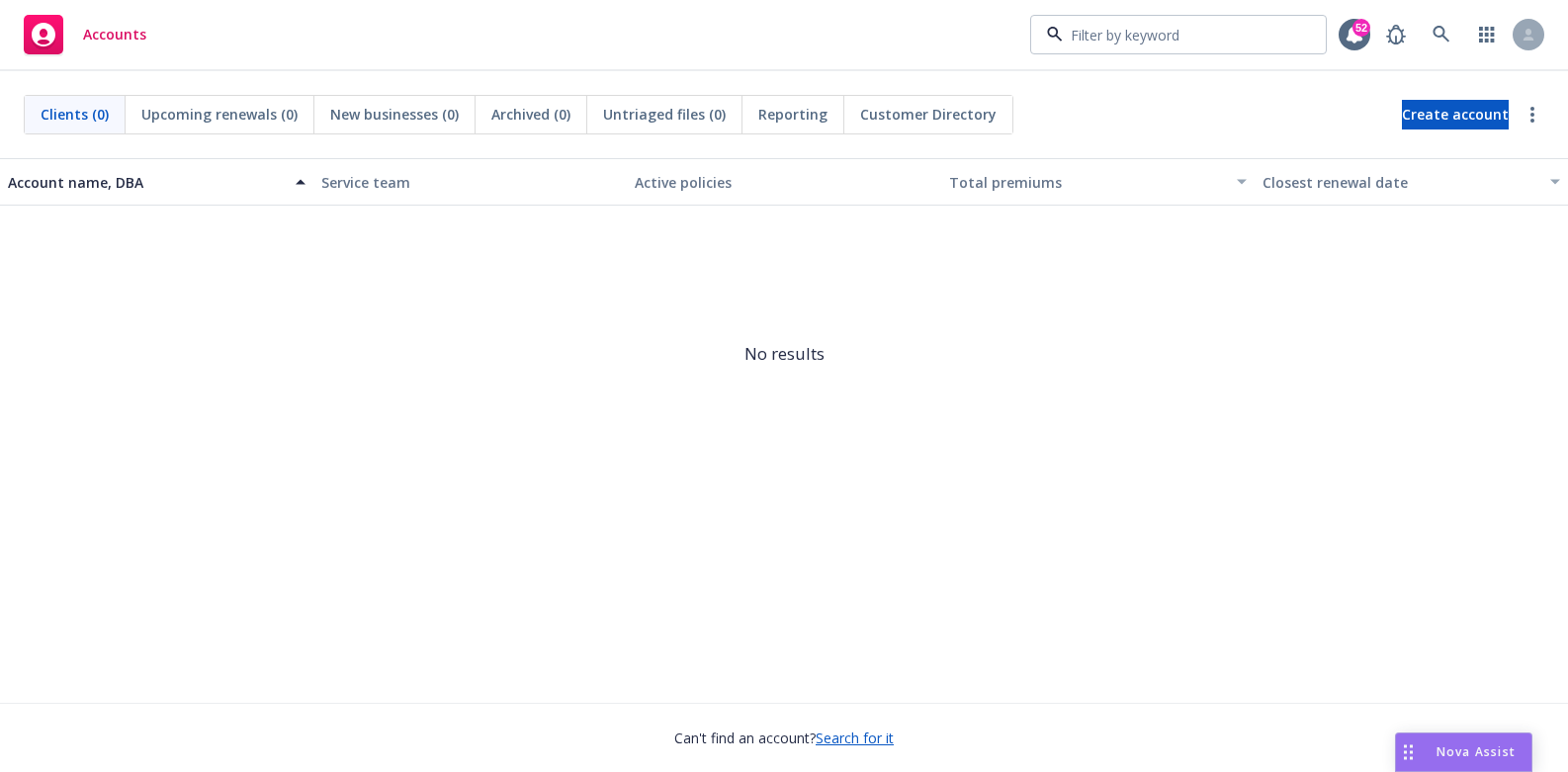 click at bounding box center (1175, 35) 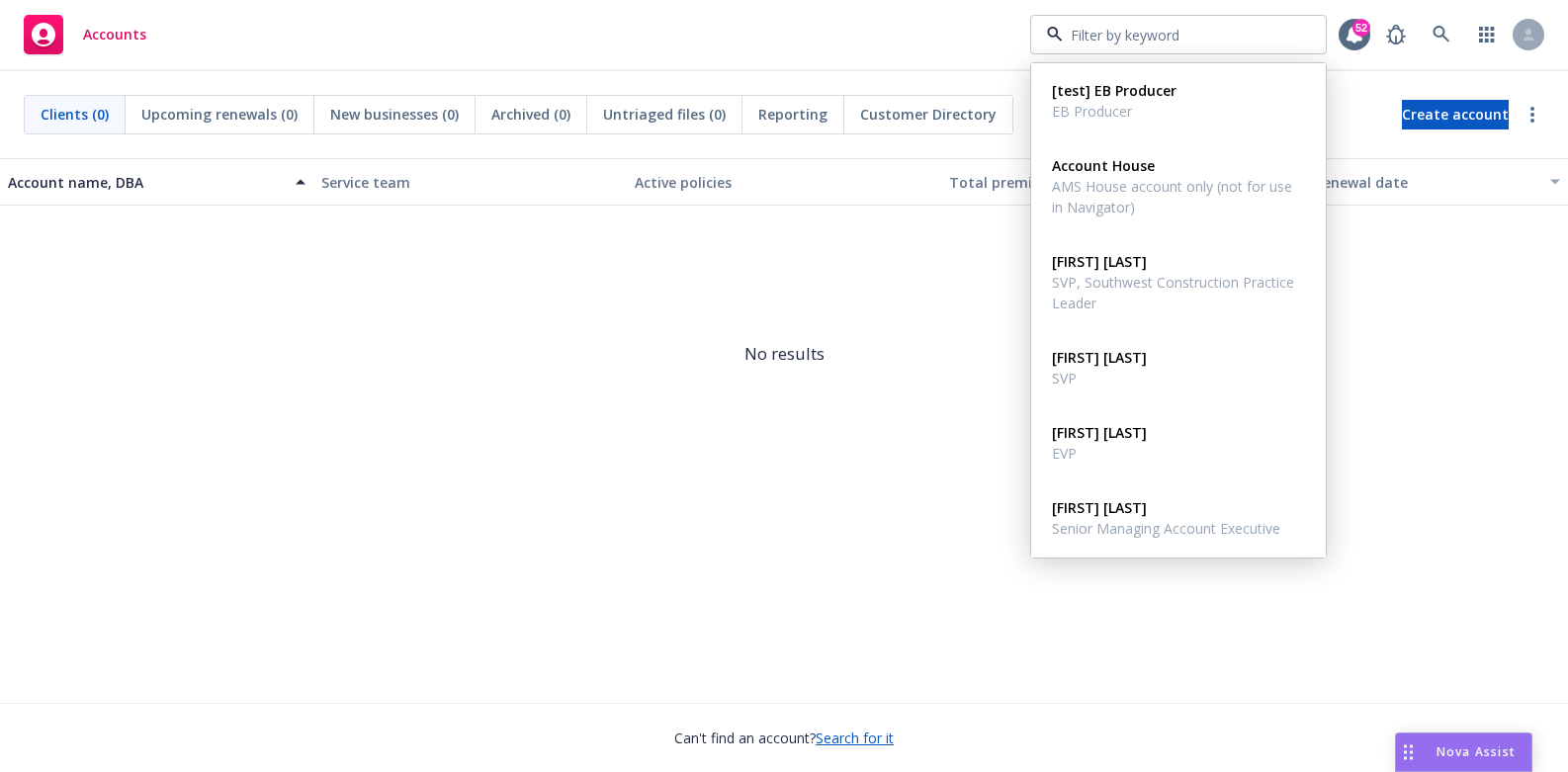 click on "Accounts [test] EB Producer EB Producer Account House  AMS House account only (not for use in Navigator) [FIRST] [LAST] SVP, Southwest Construction Practice Leader [FIRST] [LAST] SVP [FIRST] [LAST] EVP [FIRST] [LAST] Senior Managing Account Executive [FIRST] [LAST] Principal & Head of Personal Lines [FIRST] [LAST] Senior Vice President, Project Risk Leader [NUMBER]" at bounding box center [784, 36] 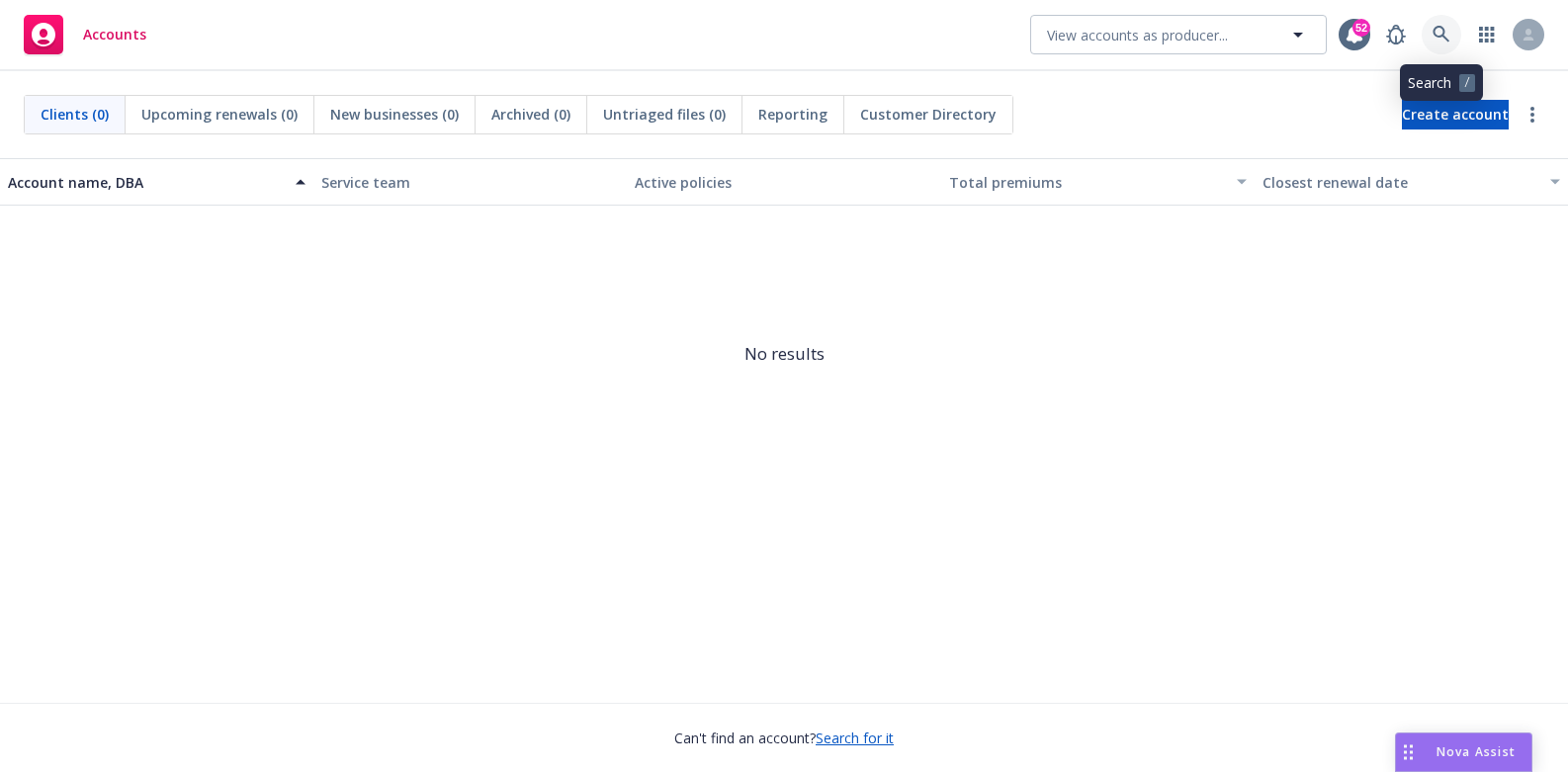 click at bounding box center [1441, 35] 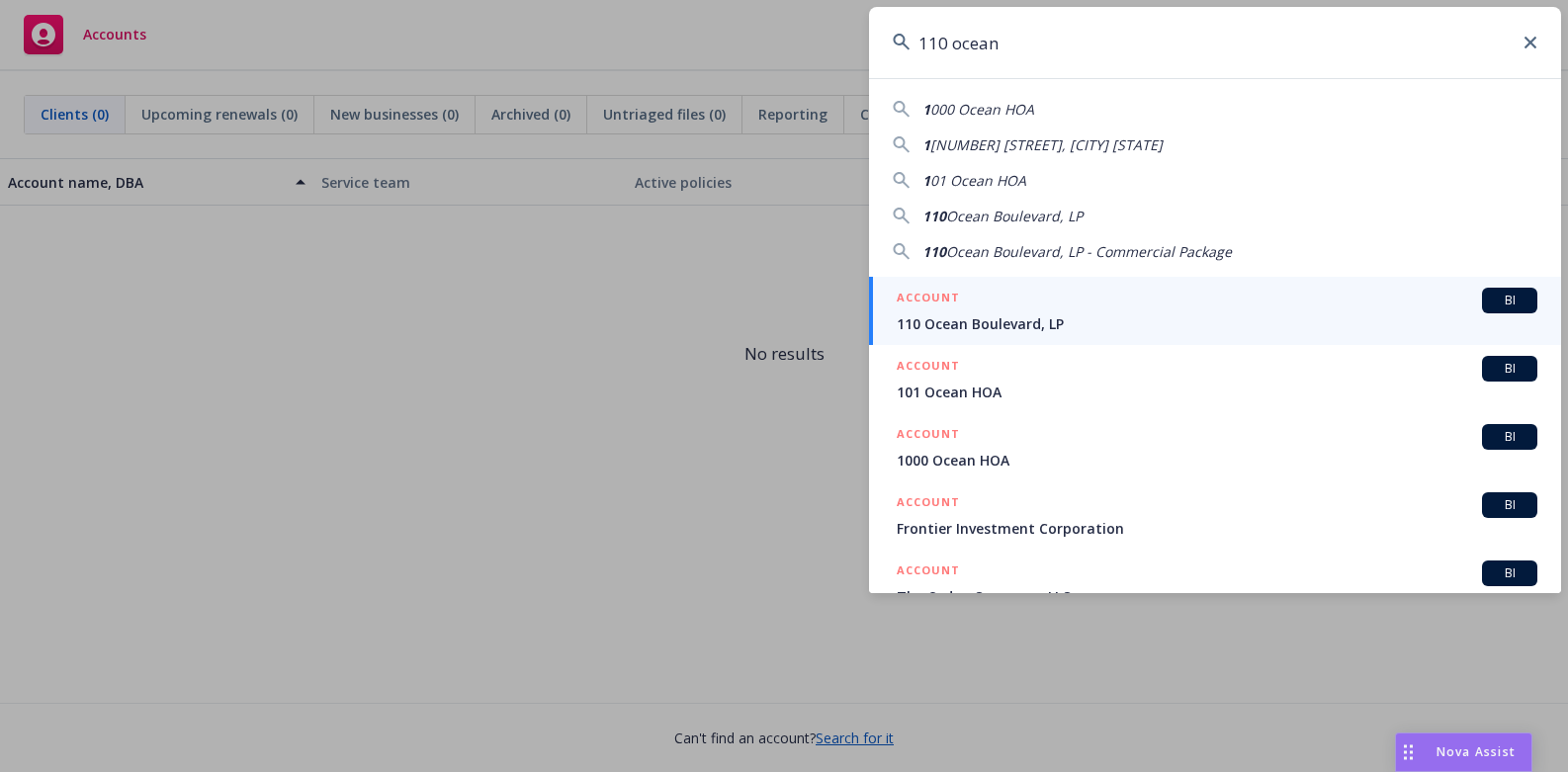 type on "110 ocean" 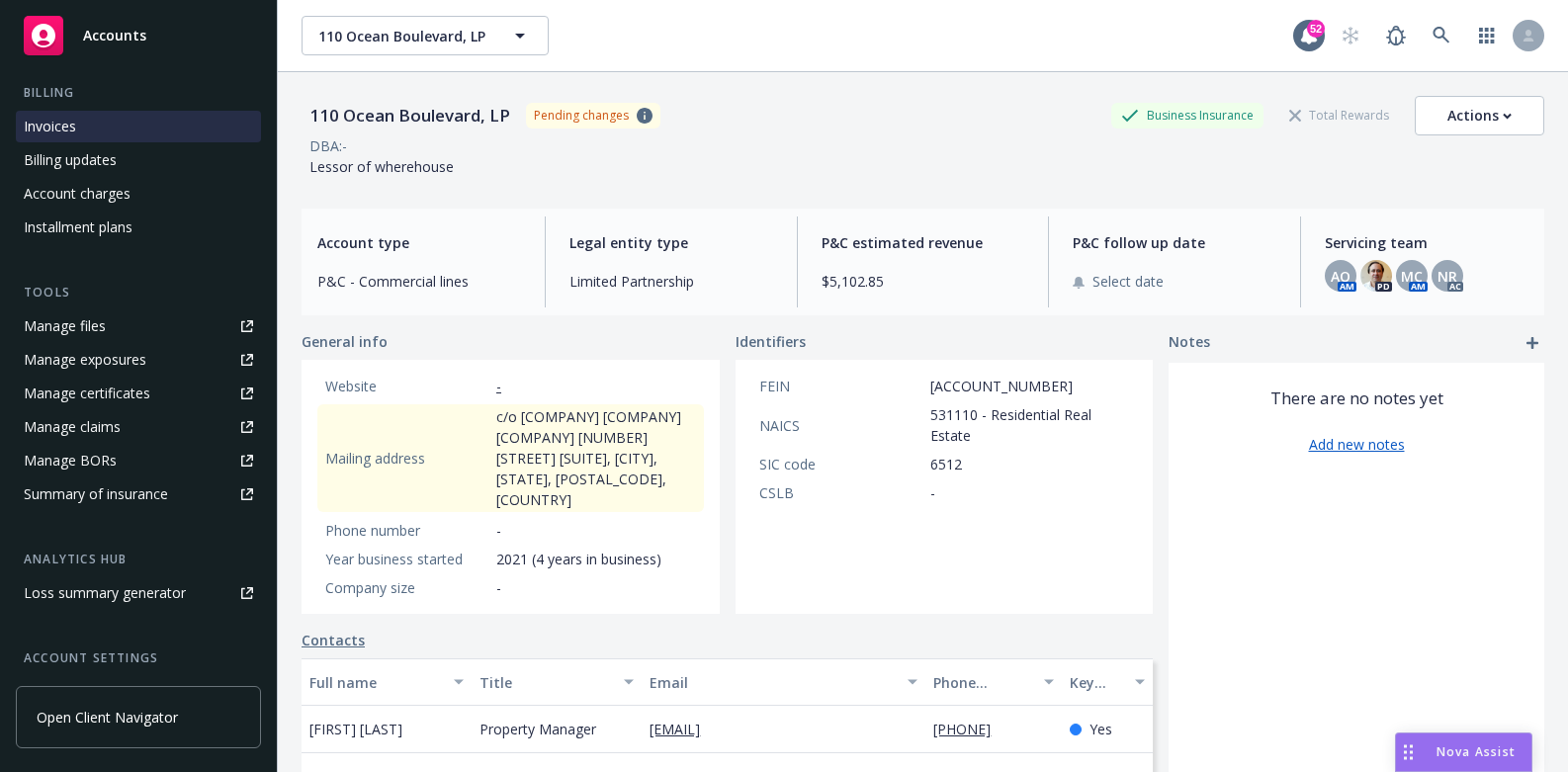 scroll, scrollTop: 516, scrollLeft: 0, axis: vertical 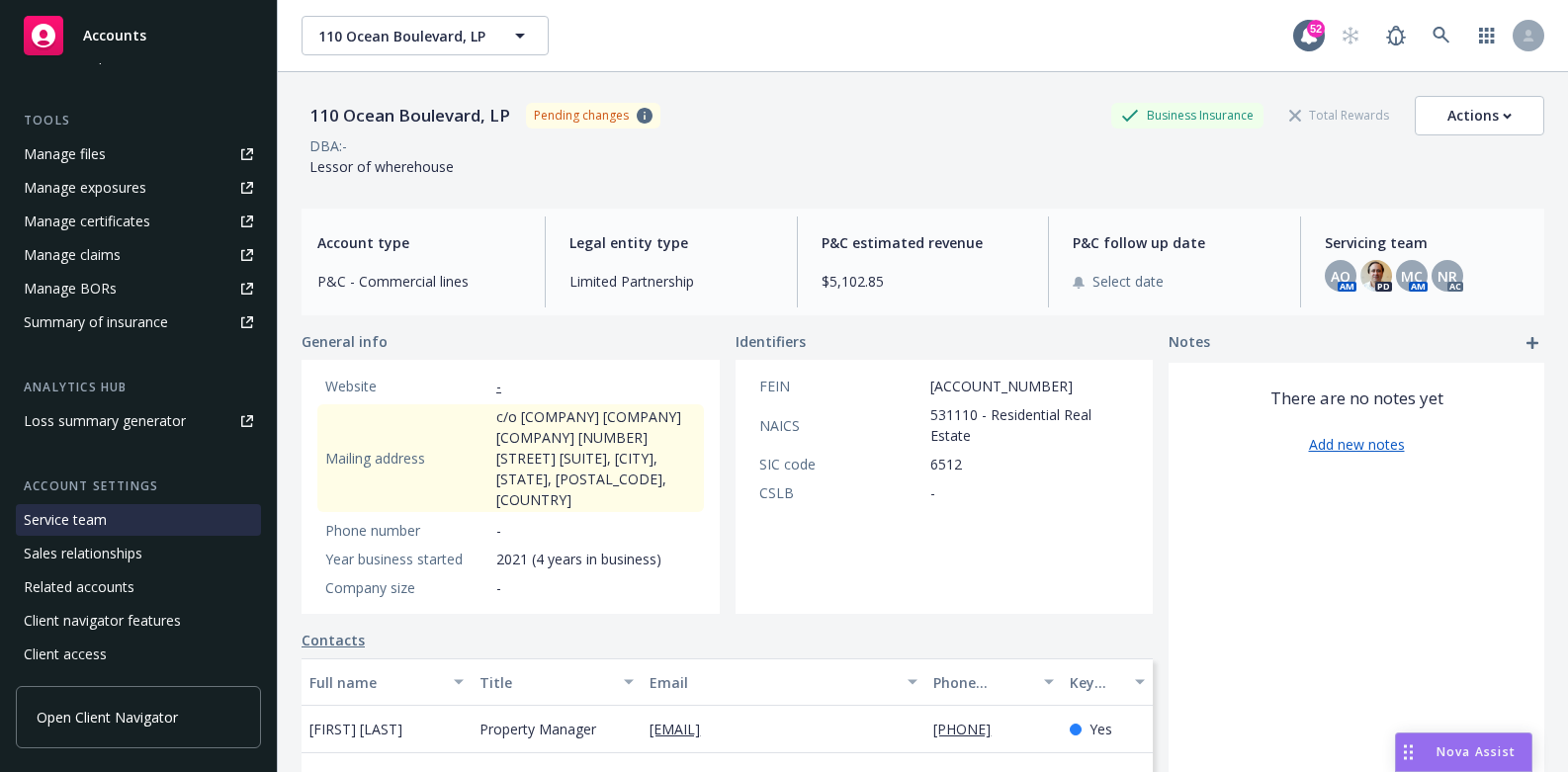 click on "Service team" at bounding box center [65, 520] 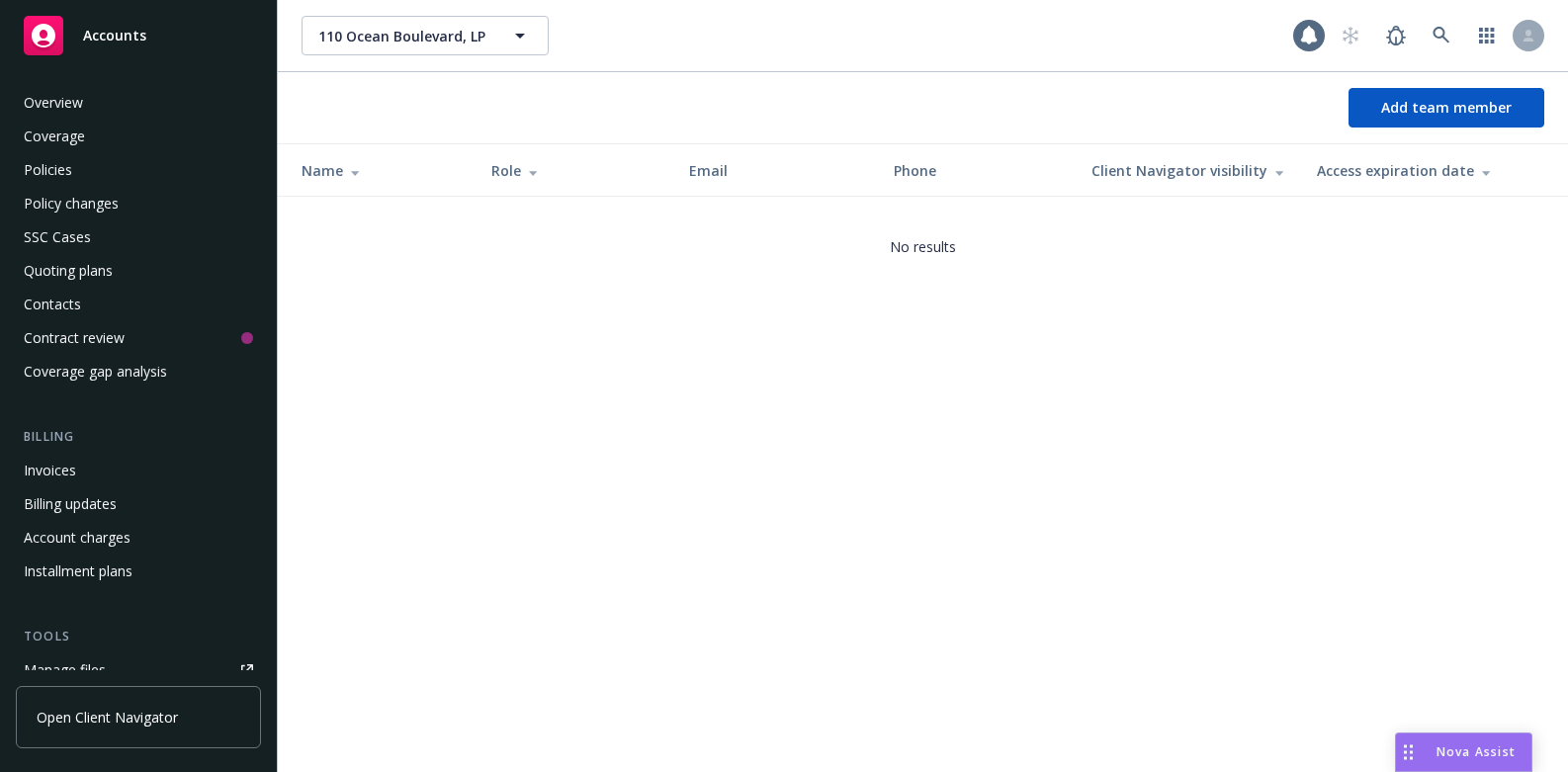 scroll, scrollTop: 516, scrollLeft: 0, axis: vertical 